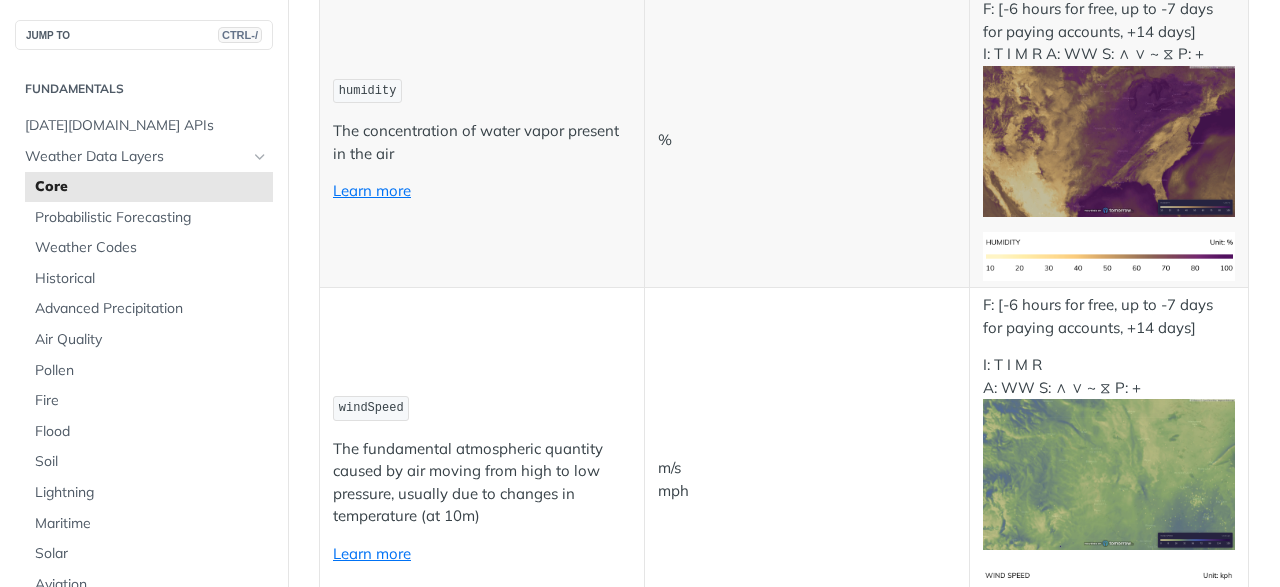 scroll, scrollTop: 1664, scrollLeft: 0, axis: vertical 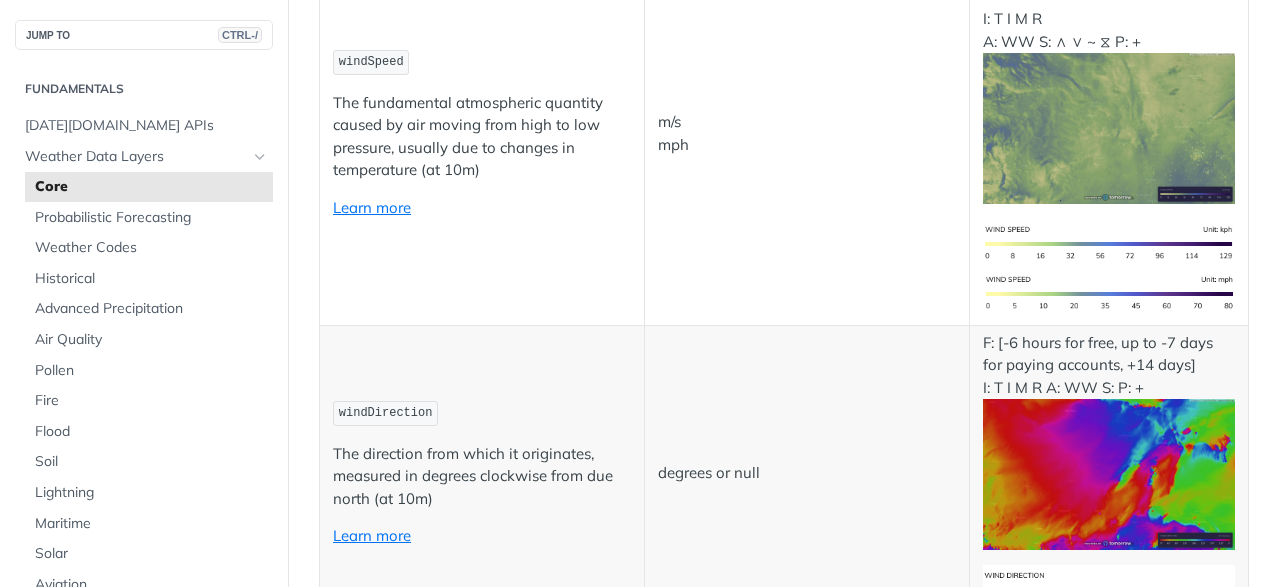 click on "windSpeed The fundamental atmospheric quantity caused by air moving from high to low pressure, usually due to changes in temperature (at 10m) Learn more" at bounding box center [482, 133] 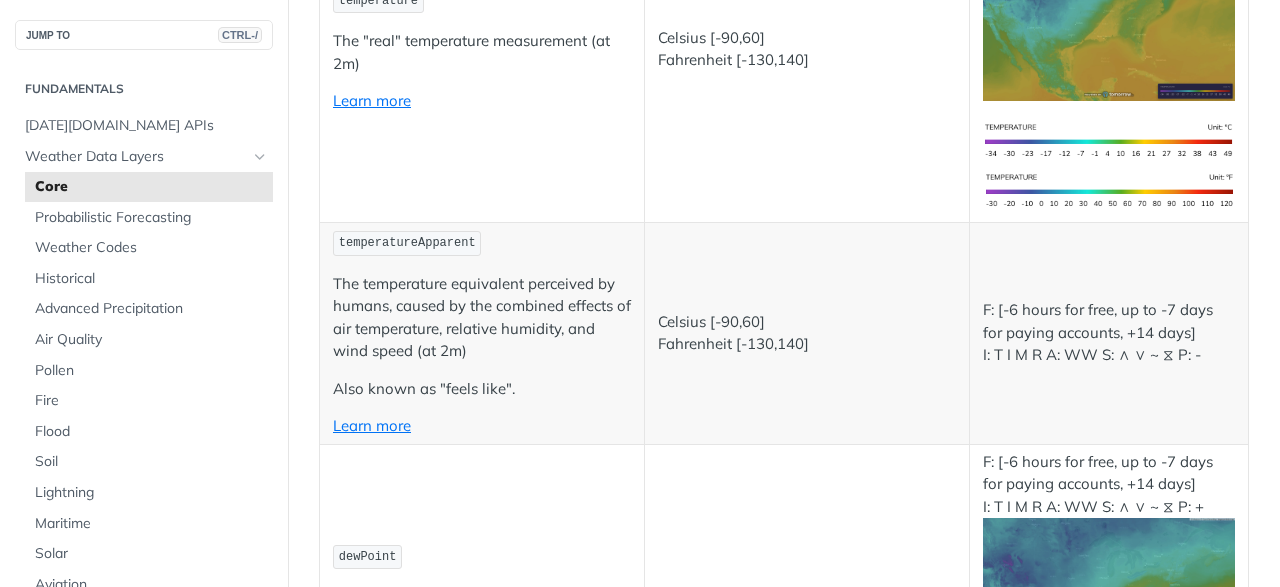 scroll, scrollTop: 0, scrollLeft: 0, axis: both 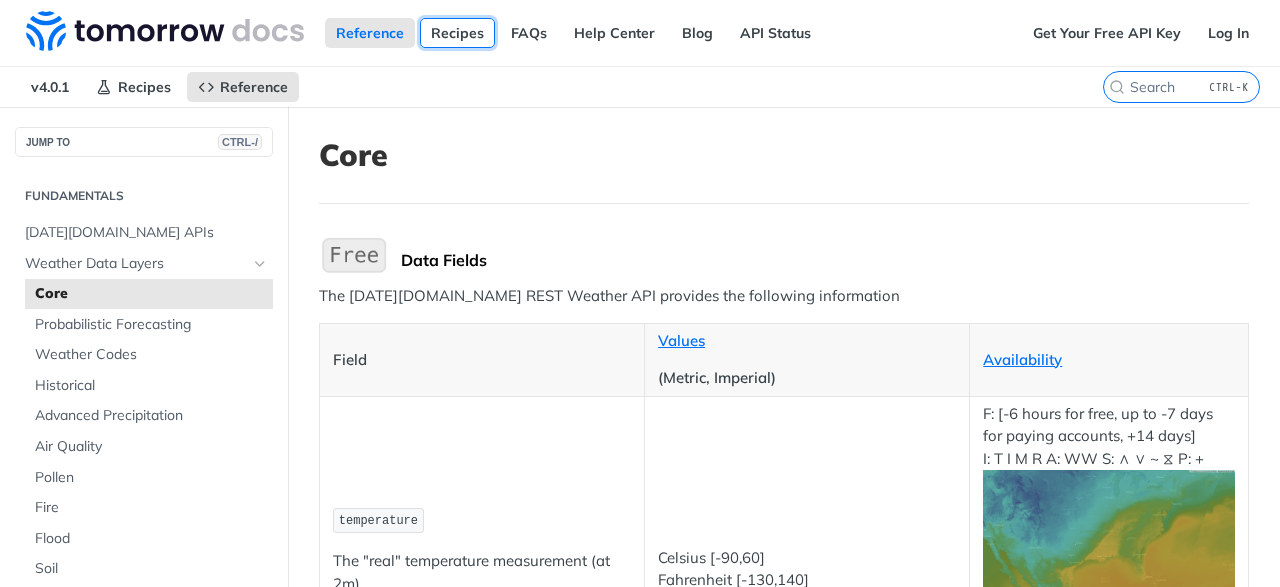 click on "Recipes" at bounding box center (457, 33) 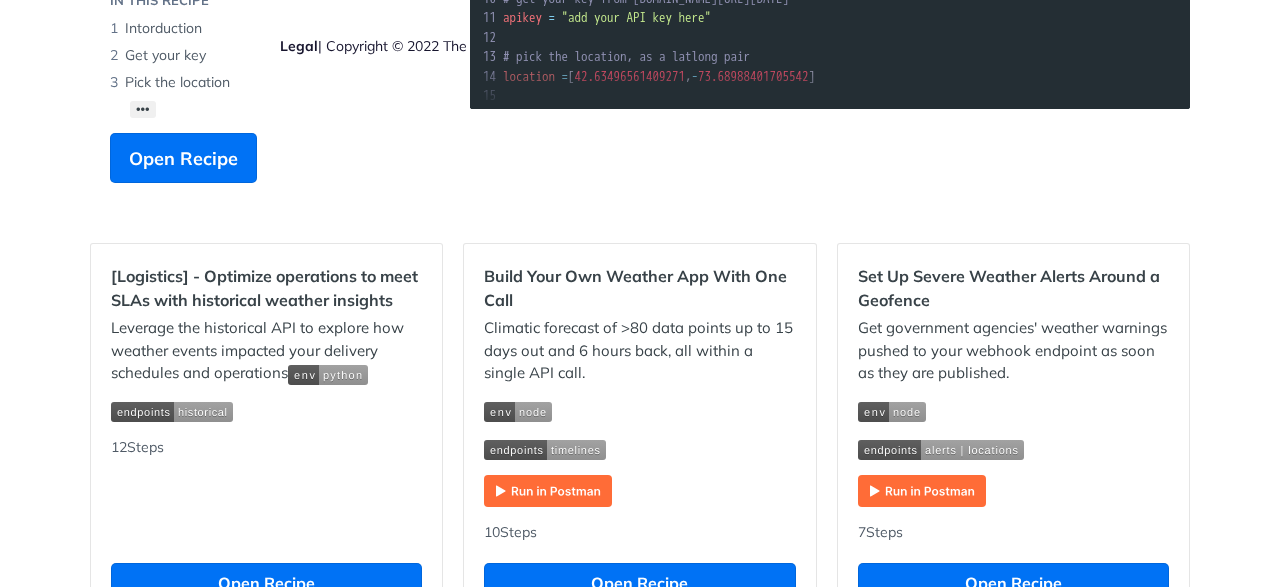 scroll, scrollTop: 416, scrollLeft: 0, axis: vertical 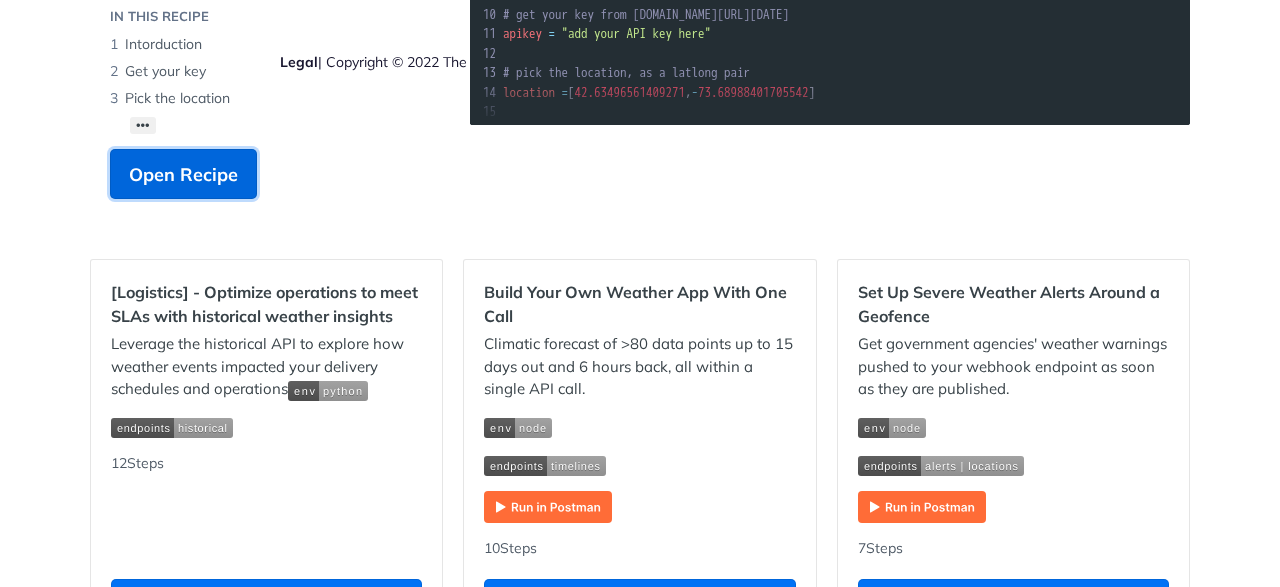 click on "Open Recipe" at bounding box center (183, 174) 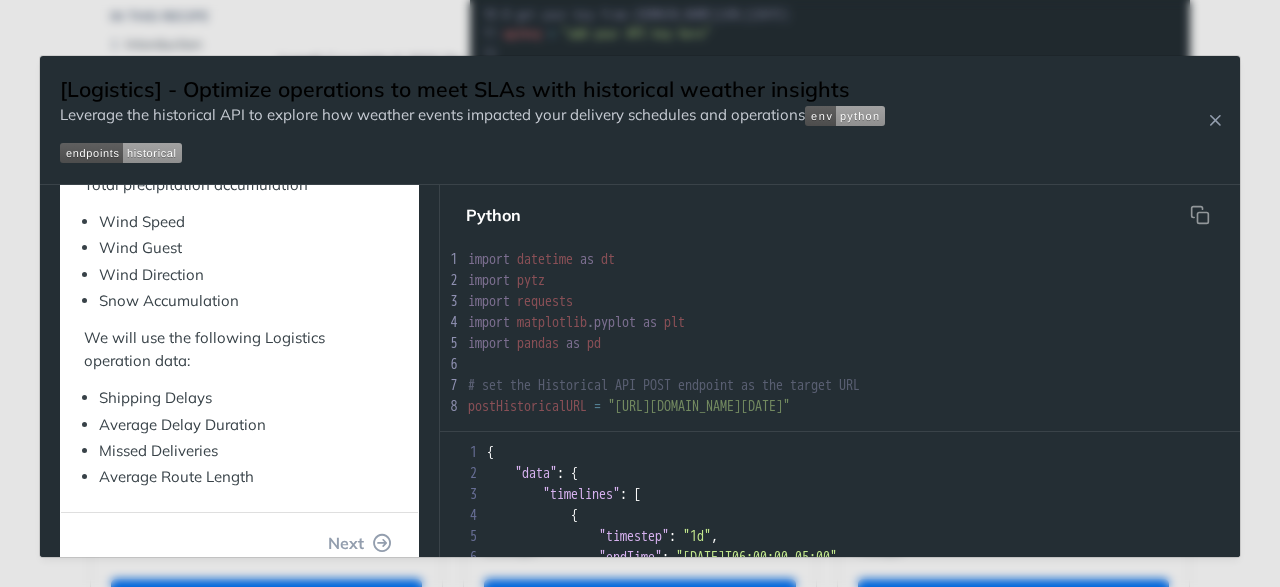 scroll, scrollTop: 480, scrollLeft: 0, axis: vertical 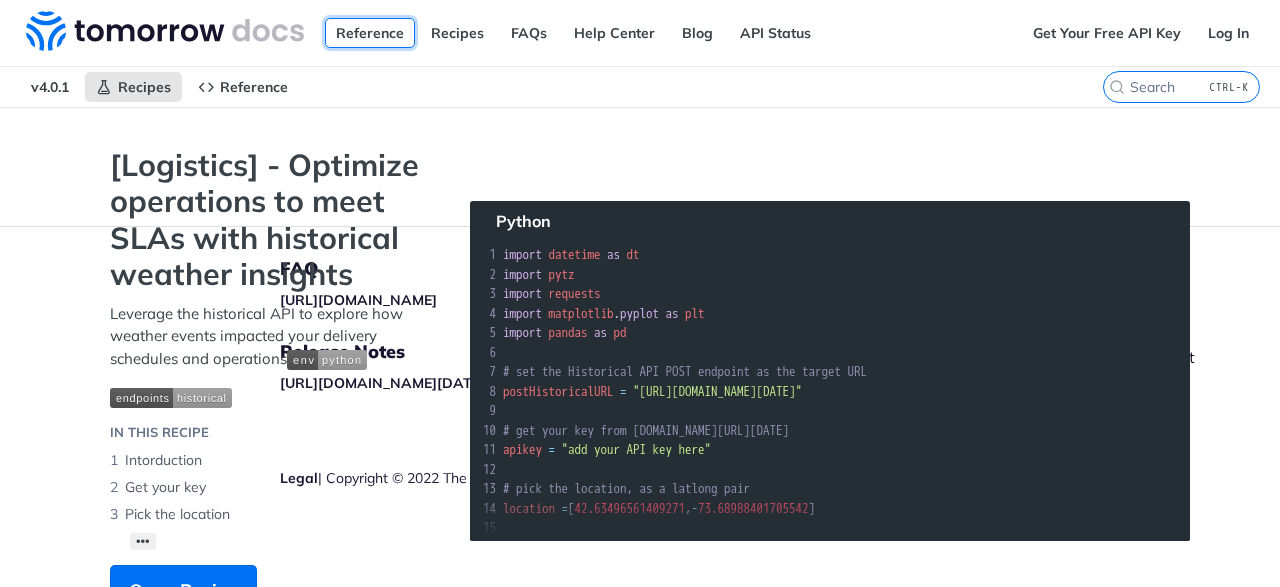 click on "Reference" at bounding box center (370, 33) 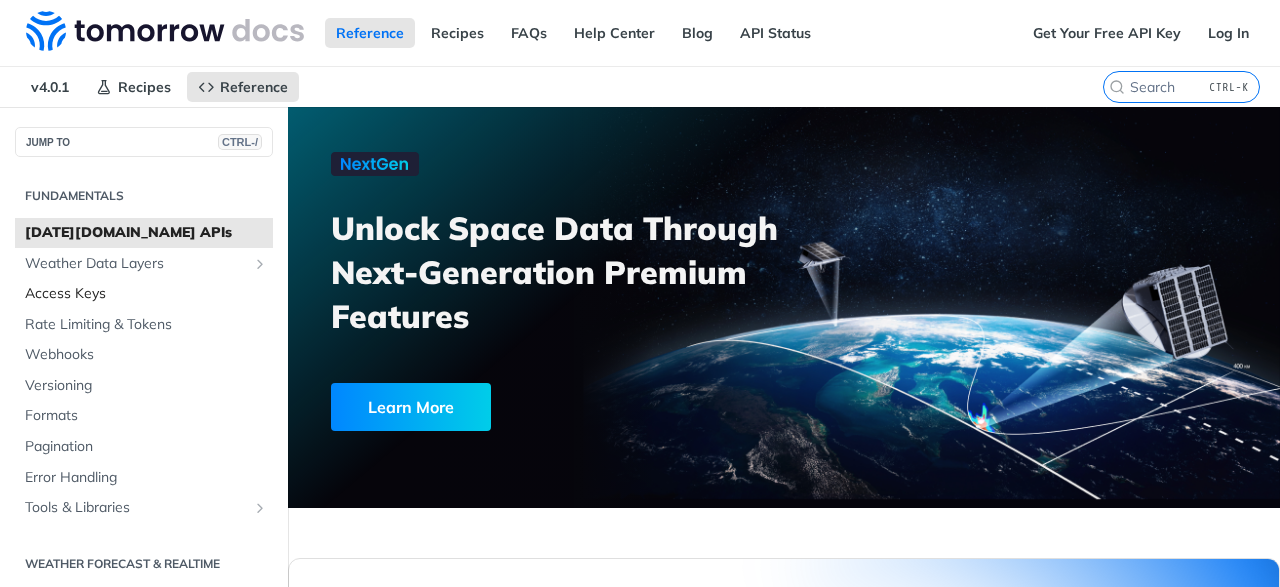 click on "Access Keys" at bounding box center (146, 294) 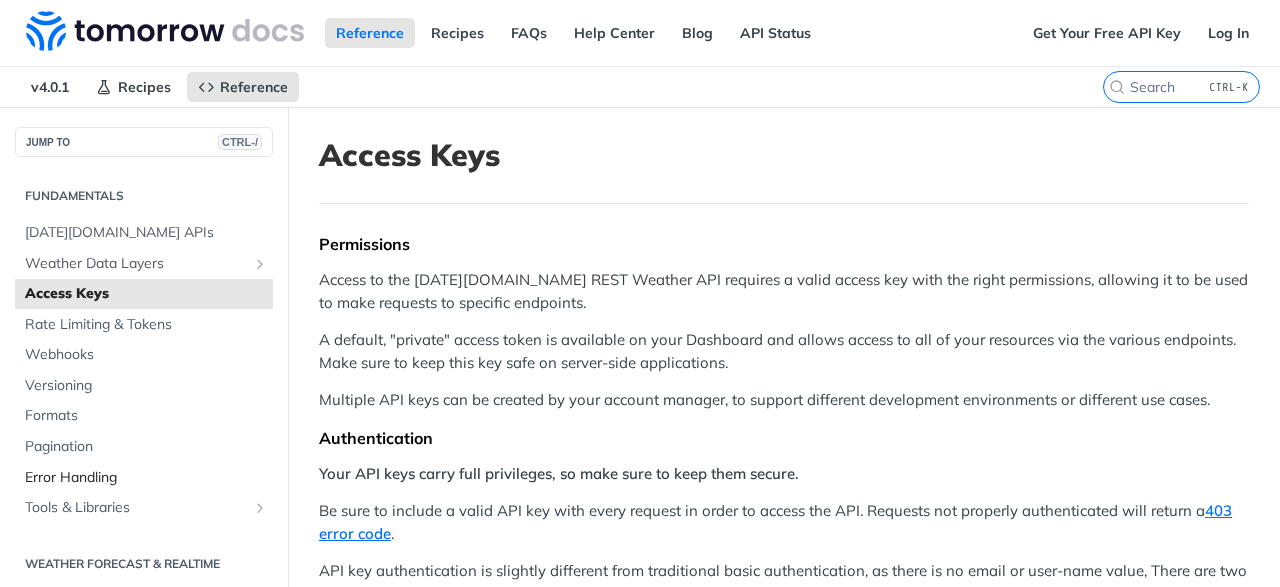 click on "Error Handling" at bounding box center [146, 478] 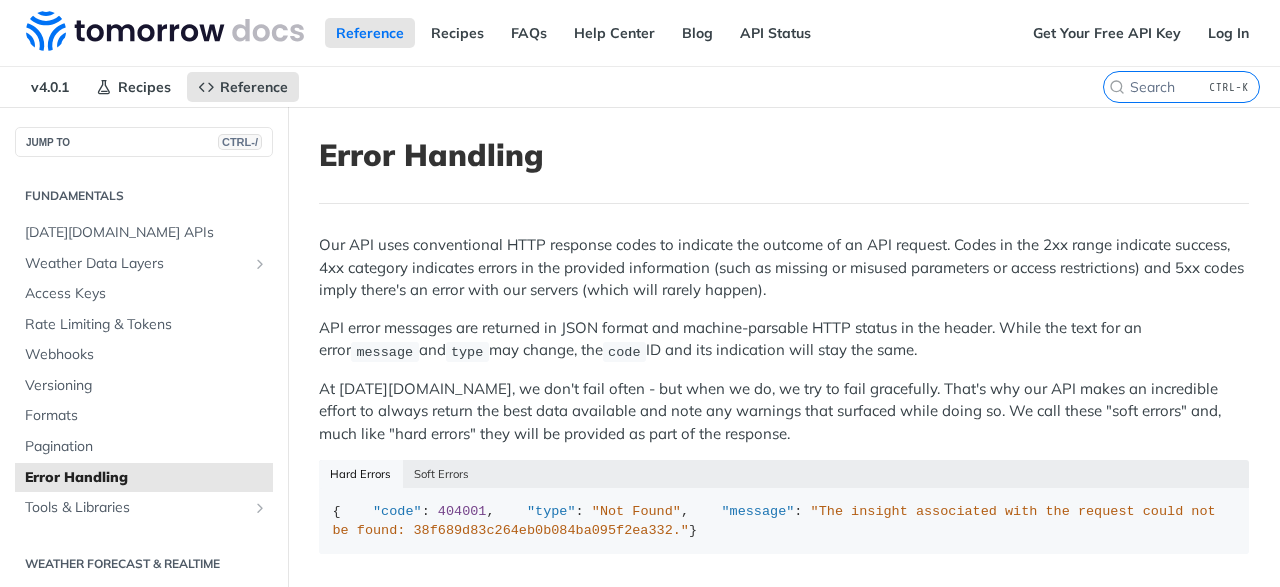 click on "At [DATE][DOMAIN_NAME], we don't fail often - but when we do, we try to fail gracefully. That's why our API makes an incredible effort to always return the best data available and note any warnings that surfaced while doing so. We call these "soft errors" and, much like "hard errors" they will be provided as part of the response." at bounding box center [784, 412] 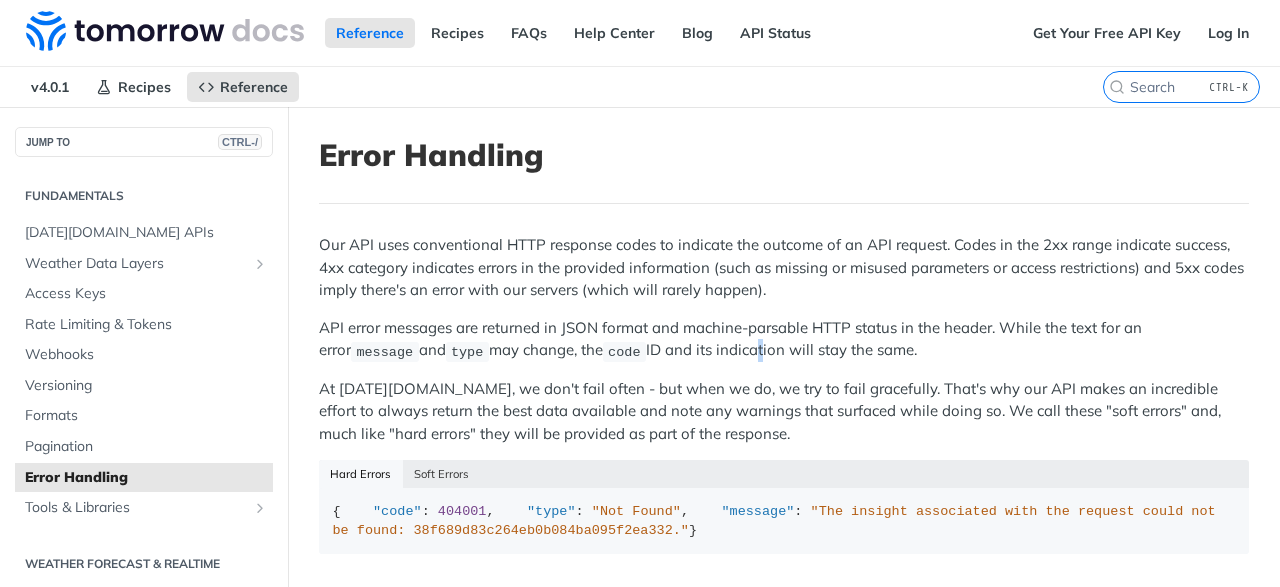 click on "Our API uses conventional HTTP response codes to indicate the outcome of an API request. Codes in the 2xx range indicate success, 4xx category indicates errors in the provided information (such as missing or misused parameters or access restrictions) and 5xx codes imply there's an error with our servers (which will rarely happen).
API error messages are returned in JSON format and machine-parsable HTTP status in the header. While the text for an error  message  and  type  may change, the  code  ID and its indication will stay the same.
At [DATE][DOMAIN_NAME], we don't fail often - but when we do, we try to fail gracefully. That's why our API makes an incredible effort to always return the best data available and note any warnings that surfaced while doing so. We call these "soft errors" and, much like "hard errors" they will be provided as part of the response.
Hard Errors Soft Errors {
"code" :   404001 ,
"type" :   "Not Found" ,
"message" :
} {
"warnings" :   [
{
"code" :" at bounding box center [784, 1298] 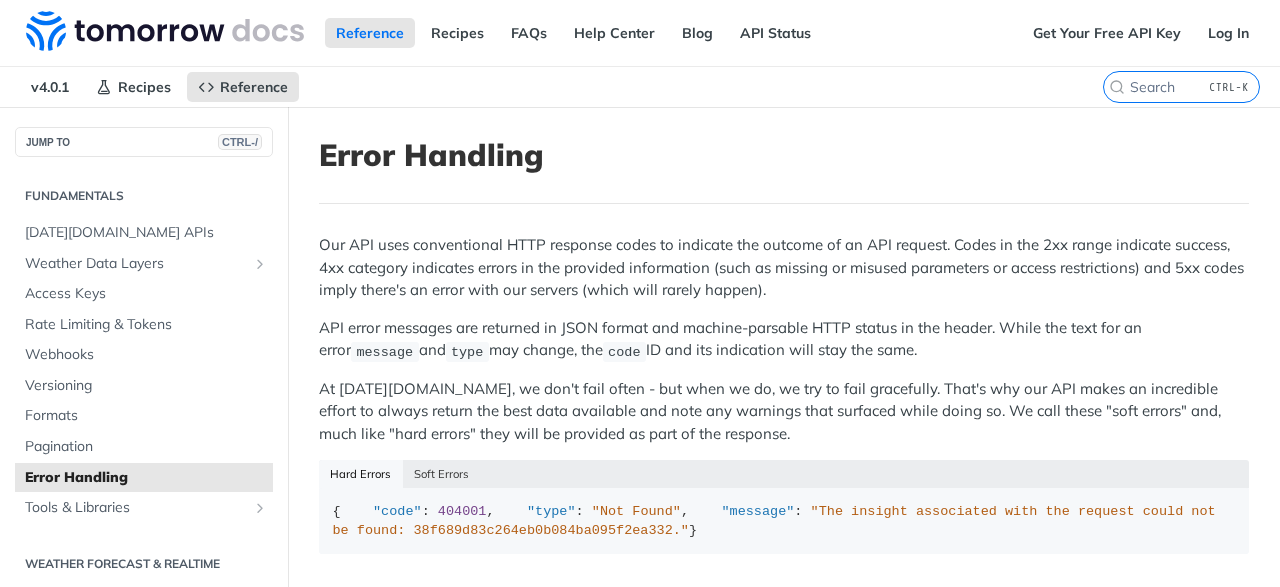 click on "Our API uses conventional HTTP response codes to indicate the outcome of an API request. Codes in the 2xx range indicate success, 4xx category indicates errors in the provided information (such as missing or misused parameters or access restrictions) and 5xx codes imply there's an error with our servers (which will rarely happen).
API error messages are returned in JSON format and machine-parsable HTTP status in the header. While the text for an error  message  and  type  may change, the  code  ID and its indication will stay the same.
At [DATE][DOMAIN_NAME], we don't fail often - but when we do, we try to fail gracefully. That's why our API makes an incredible effort to always return the best data available and note any warnings that surfaced while doing so. We call these "soft errors" and, much like "hard errors" they will be provided as part of the response.
Hard Errors Soft Errors {
"code" :   404001 ,
"type" :   "Not Found" ,
"message" :
} {
"warnings" :   [
{
"code" :" at bounding box center (784, 1298) 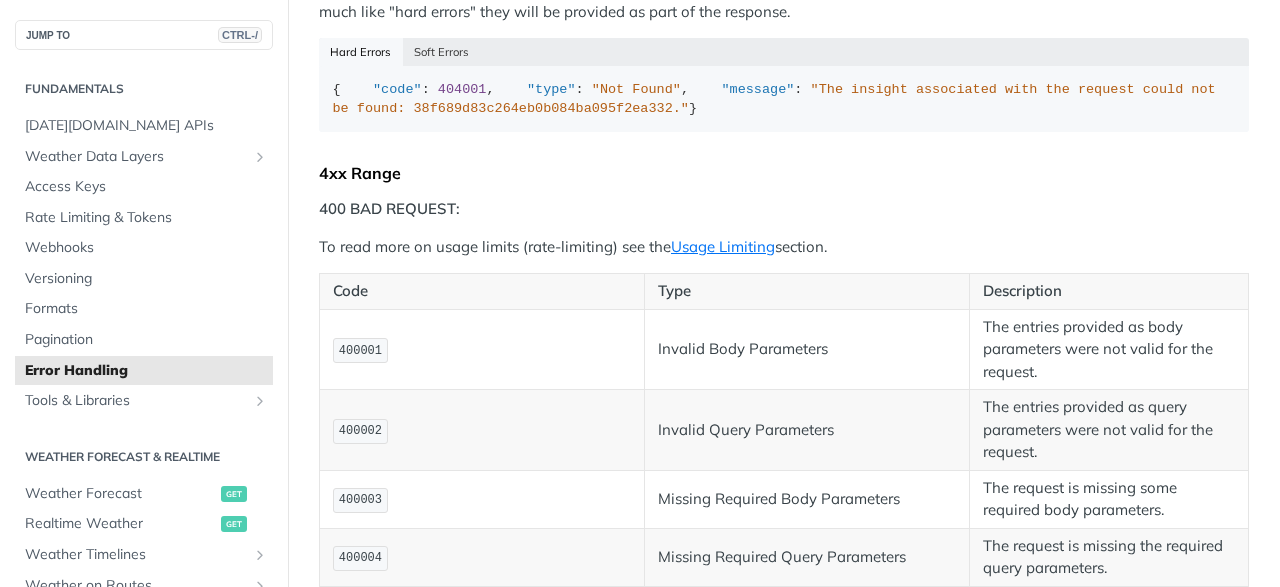 scroll, scrollTop: 0, scrollLeft: 0, axis: both 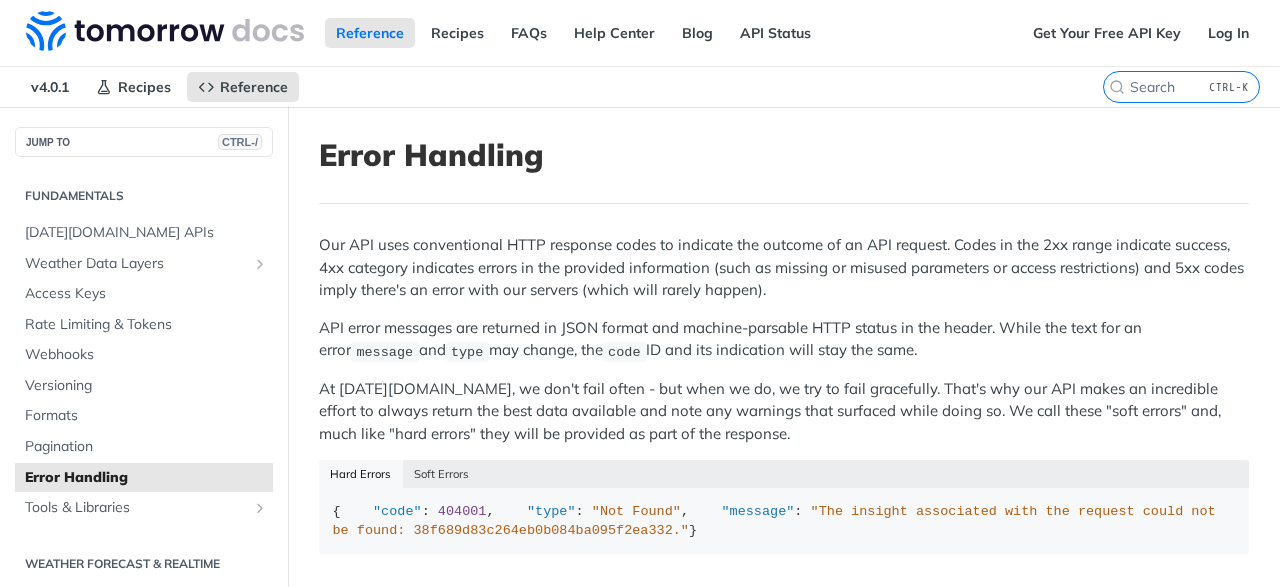 click on "API error messages are returned in JSON format and machine-parsable HTTP status in the header. While the text for an error  message  and  type  may change, the  code  ID and its indication will stay the same." at bounding box center [784, 340] 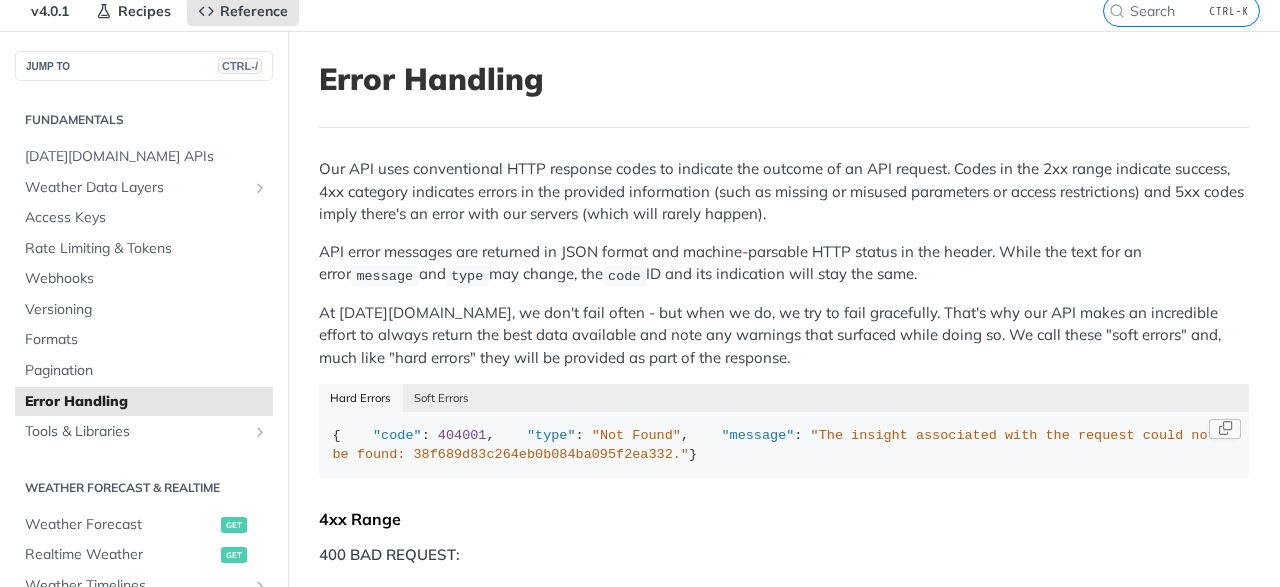 scroll, scrollTop: 104, scrollLeft: 0, axis: vertical 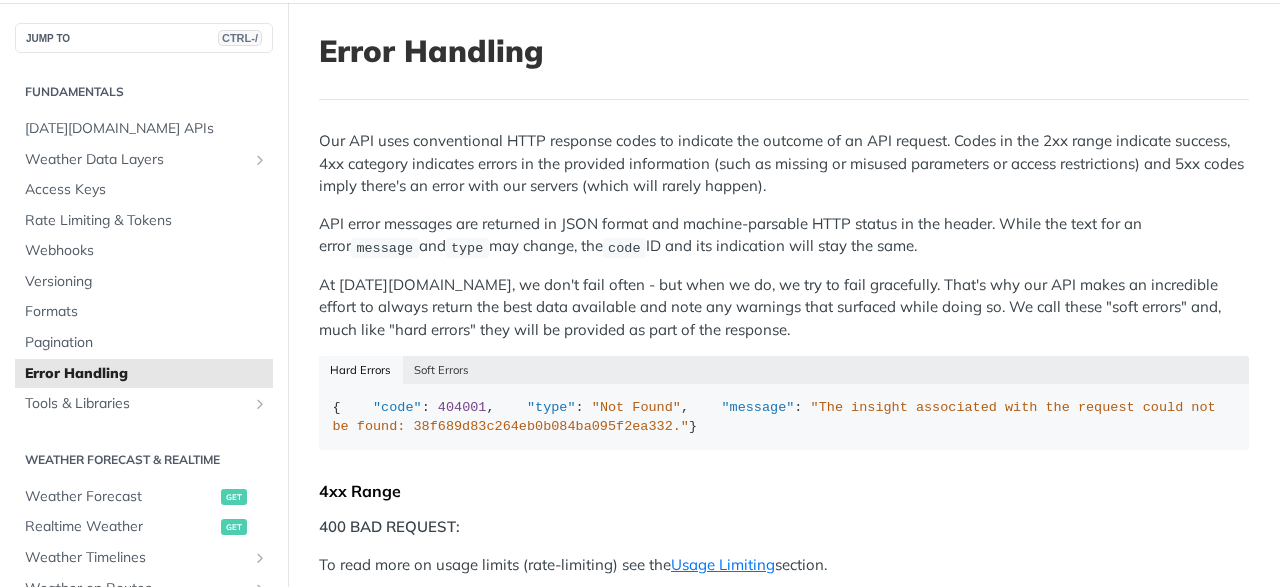 click on "Hard Errors Soft Errors" at bounding box center [784, 370] 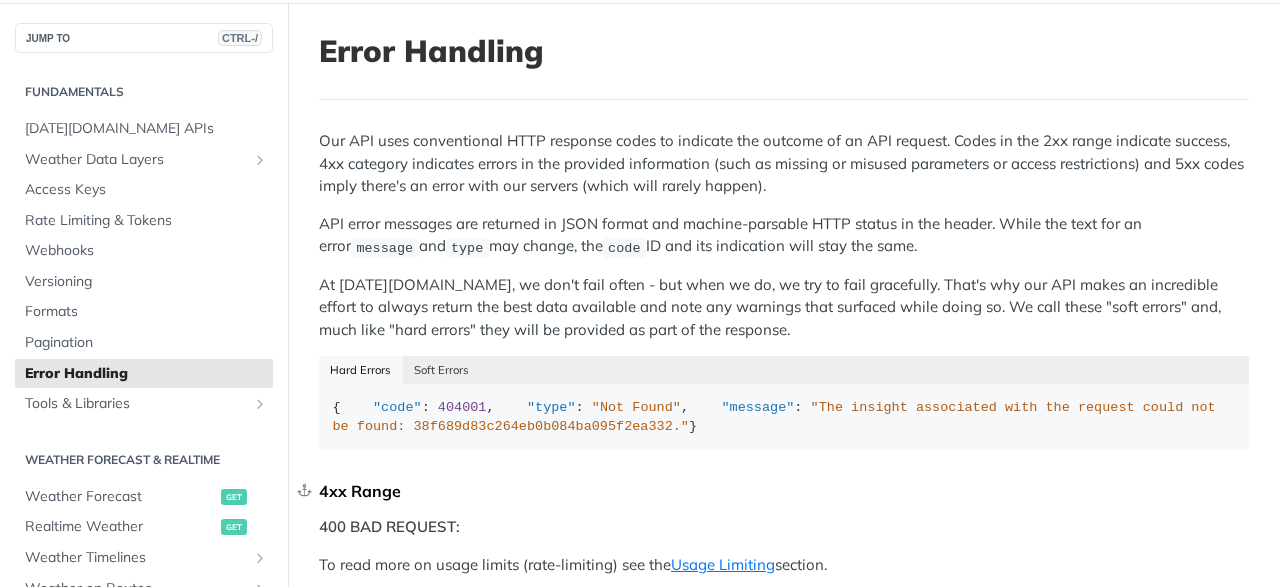 click on "4xx Range" at bounding box center [784, 491] 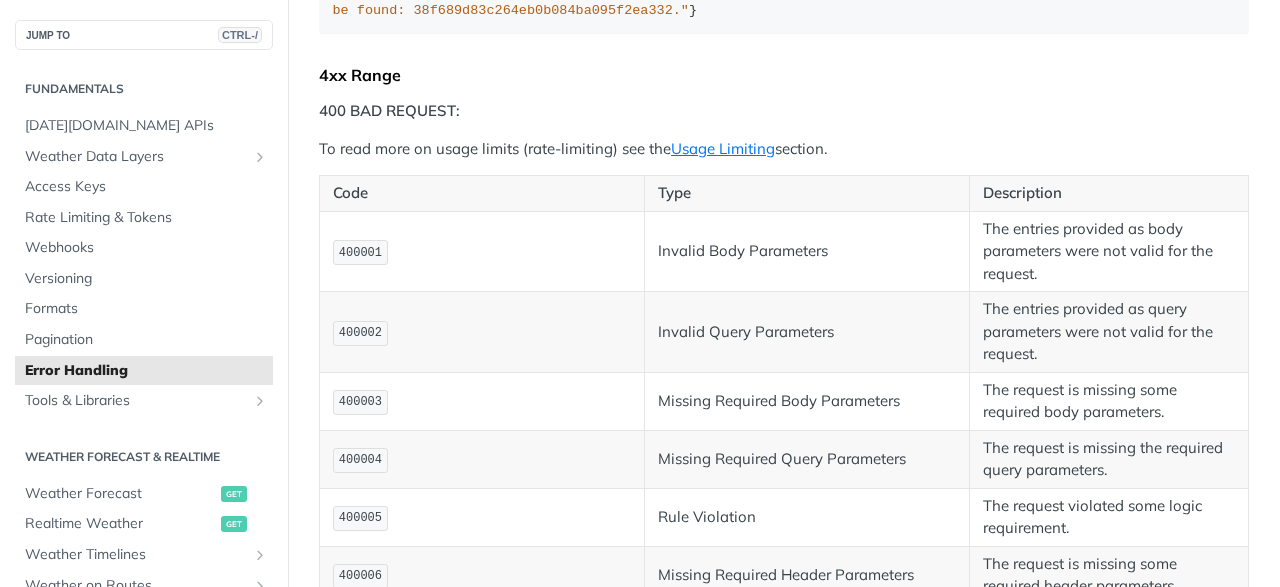 scroll, scrollTop: 208, scrollLeft: 0, axis: vertical 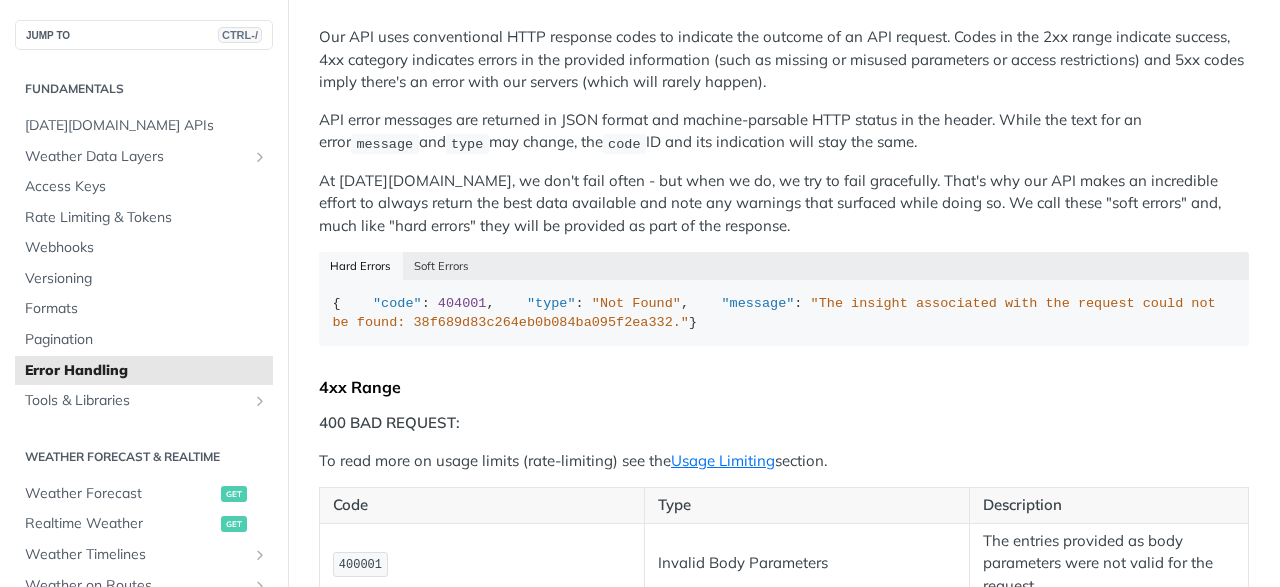 click on "400 BAD REQUEST:" at bounding box center [389, 422] 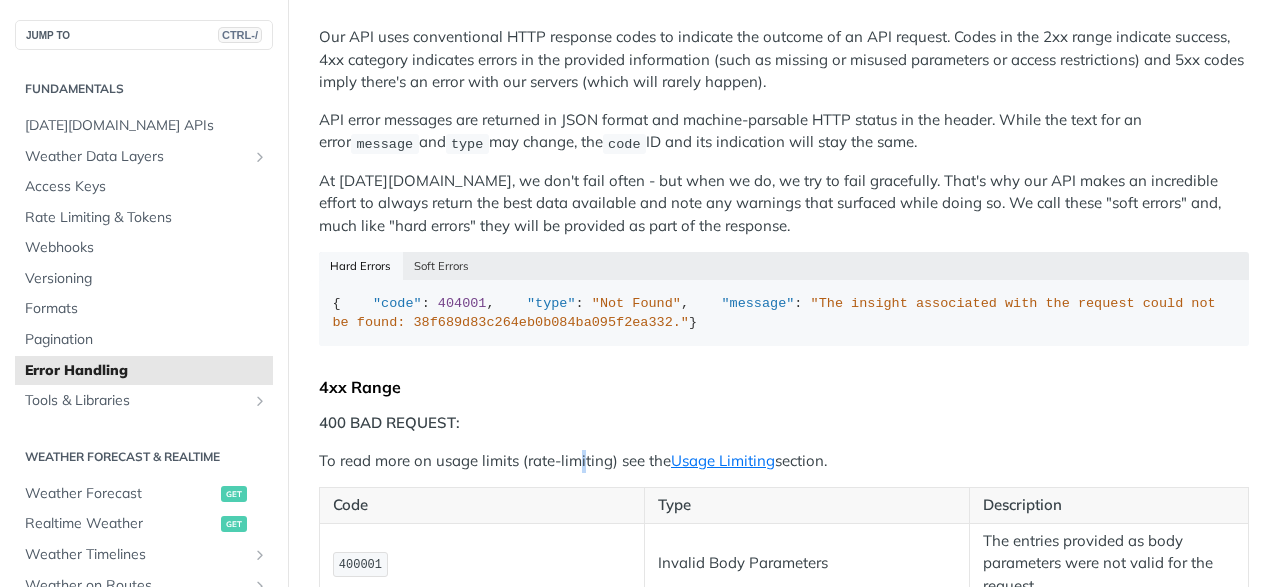 click on "Our API uses conventional HTTP response codes to indicate the outcome of an API request. Codes in the 2xx range indicate success, 4xx category indicates errors in the provided information (such as missing or misused parameters or access restrictions) and 5xx codes imply there's an error with our servers (which will rarely happen).
API error messages are returned in JSON format and machine-parsable HTTP status in the header. While the text for an error  message  and  type  may change, the  code  ID and its indication will stay the same.
At [DATE][DOMAIN_NAME], we don't fail often - but when we do, we try to fail gracefully. That's why our API makes an incredible effort to always return the best data available and note any warnings that surfaced while doing so. We call these "soft errors" and, much like "hard errors" they will be provided as part of the response.
Hard Errors Soft Errors {
"code" :   404001 ,
"type" :   "Not Found" ,
"message" :
} {
"warnings" :   [
{
"code" :" at bounding box center [784, 1090] 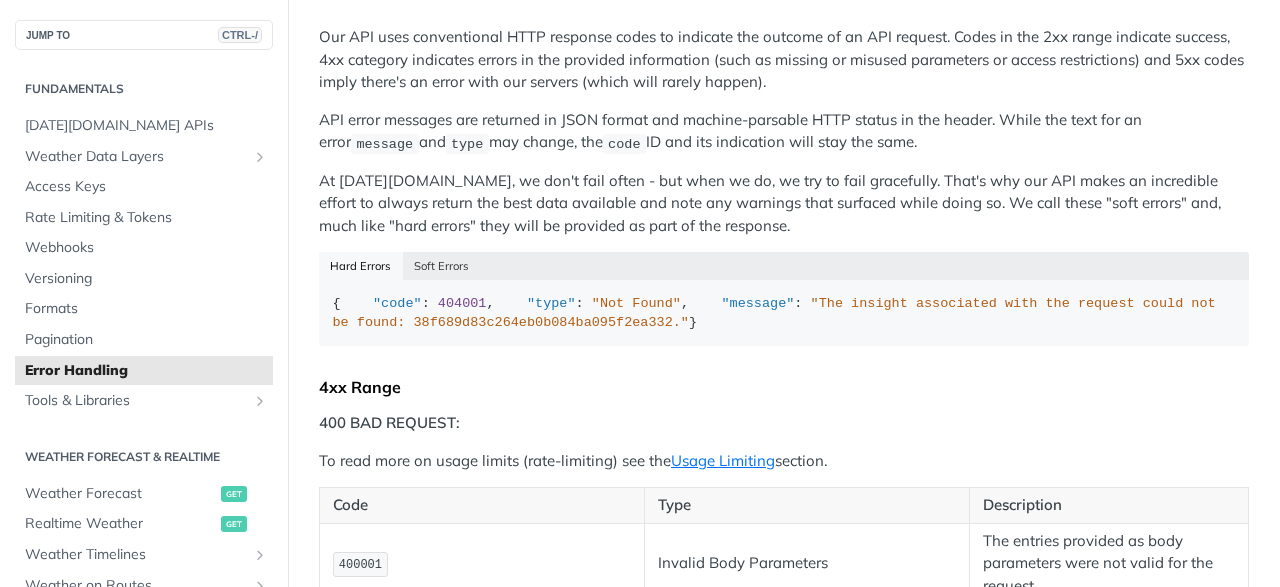 click on "Our API uses conventional HTTP response codes to indicate the outcome of an API request. Codes in the 2xx range indicate success, 4xx category indicates errors in the provided information (such as missing or misused parameters or access restrictions) and 5xx codes imply there's an error with our servers (which will rarely happen).
API error messages are returned in JSON format and machine-parsable HTTP status in the header. While the text for an error  message  and  type  may change, the  code  ID and its indication will stay the same.
At [DATE][DOMAIN_NAME], we don't fail often - but when we do, we try to fail gracefully. That's why our API makes an incredible effort to always return the best data available and note any warnings that surfaced while doing so. We call these "soft errors" and, much like "hard errors" they will be provided as part of the response.
Hard Errors Soft Errors {
"code" :   404001 ,
"type" :   "Not Found" ,
"message" :
} {
"warnings" :   [
{
"code" :" at bounding box center [784, 1090] 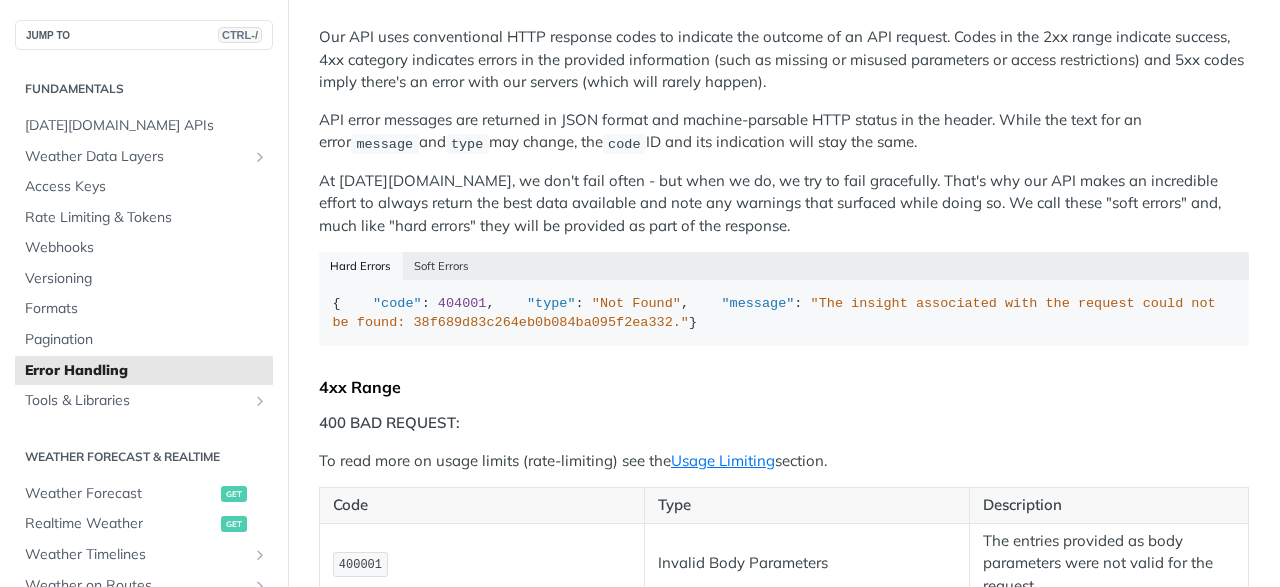 click on "To read more on usage limits (rate-limiting) see the  Usage Limiting  section." at bounding box center [784, 461] 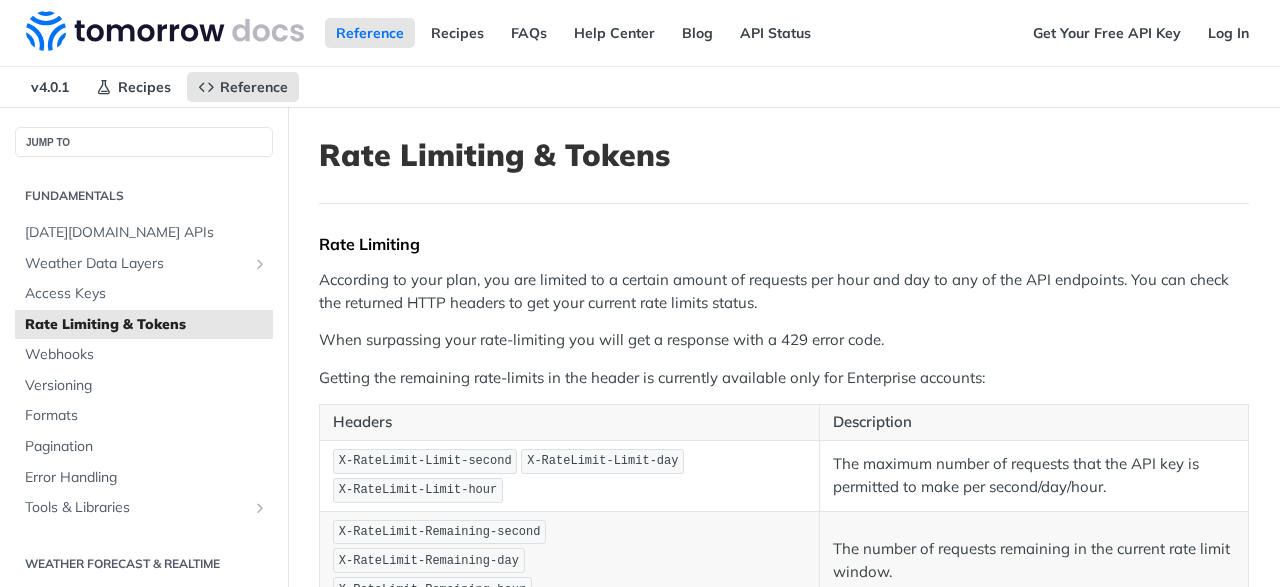 scroll, scrollTop: 0, scrollLeft: 0, axis: both 